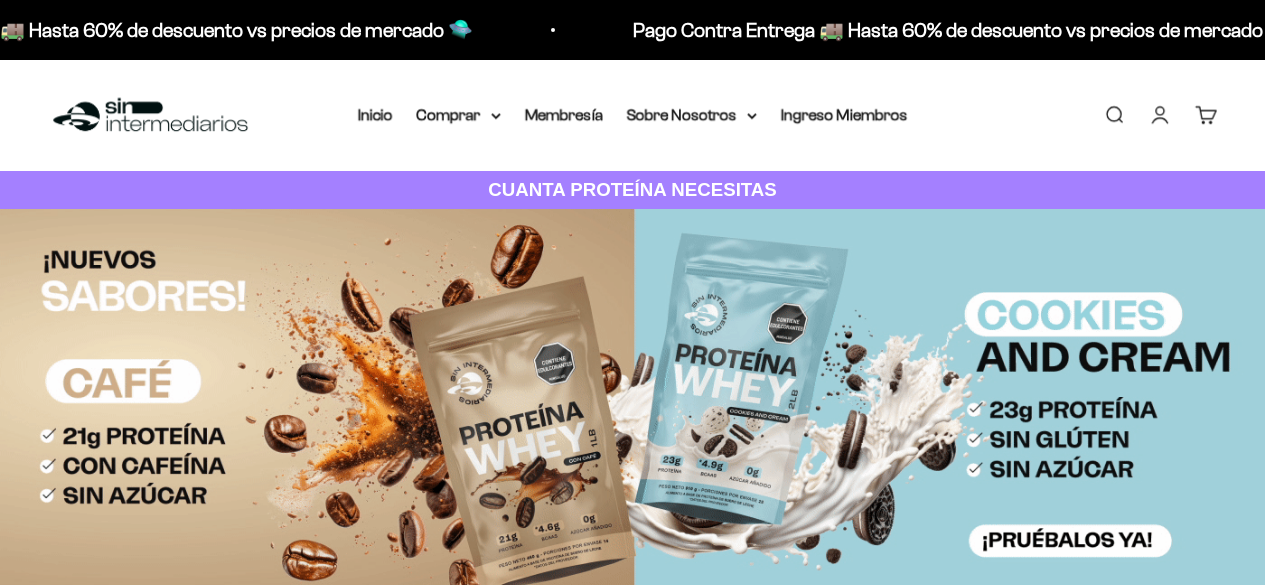 click on "Iniciar sesión" at bounding box center (1160, 115) 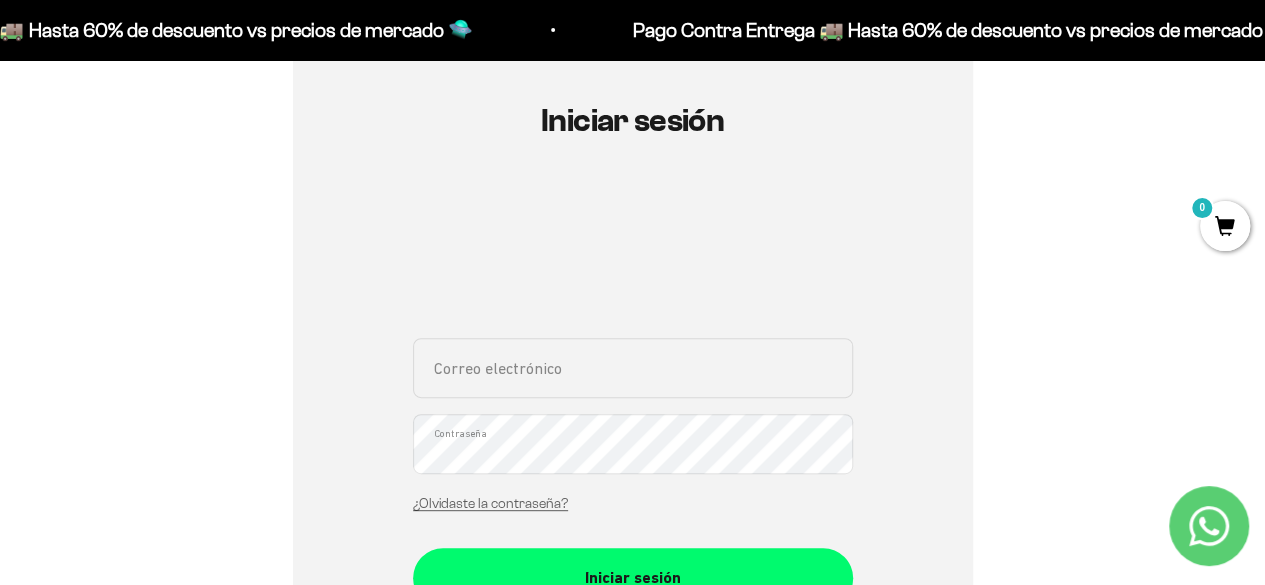 scroll, scrollTop: 200, scrollLeft: 0, axis: vertical 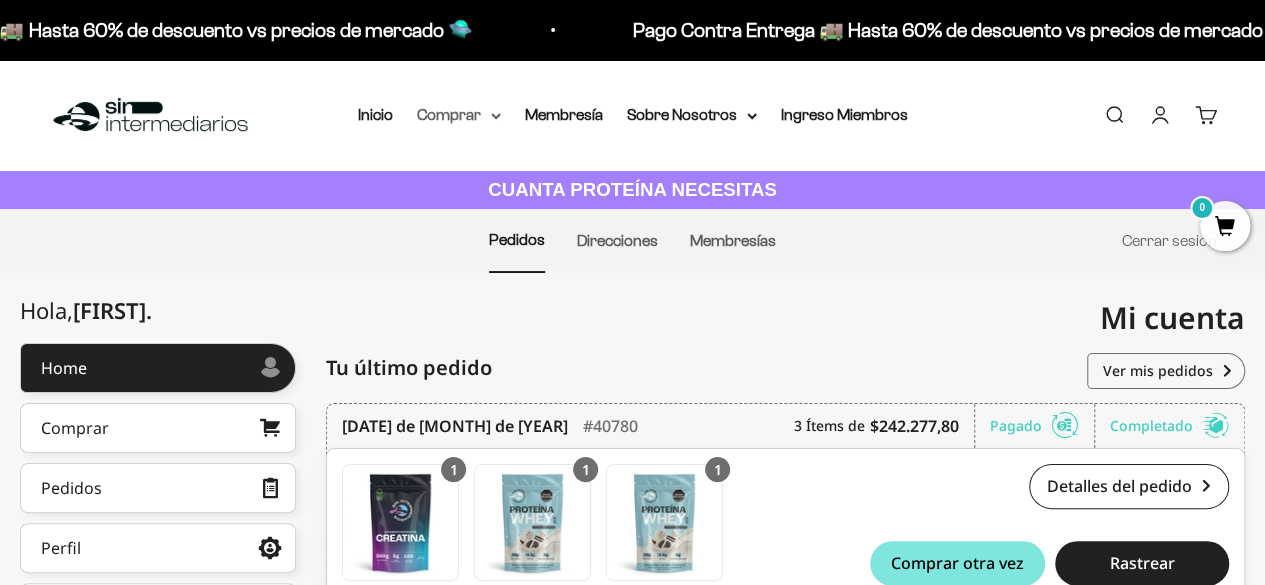click 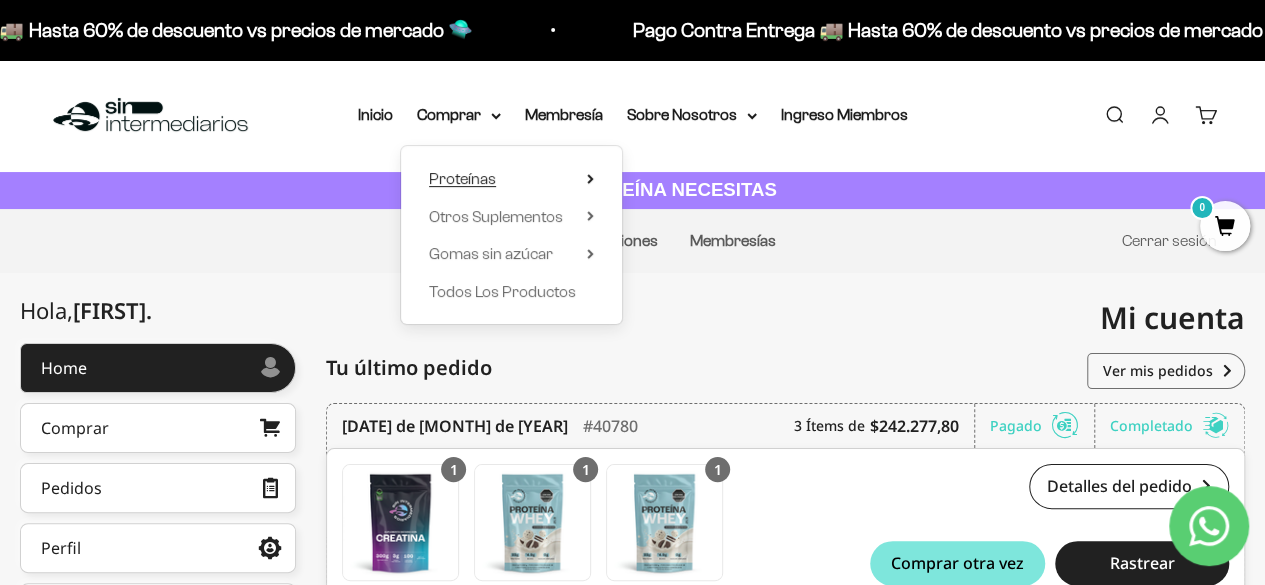 click on "Proteínas" at bounding box center [511, 179] 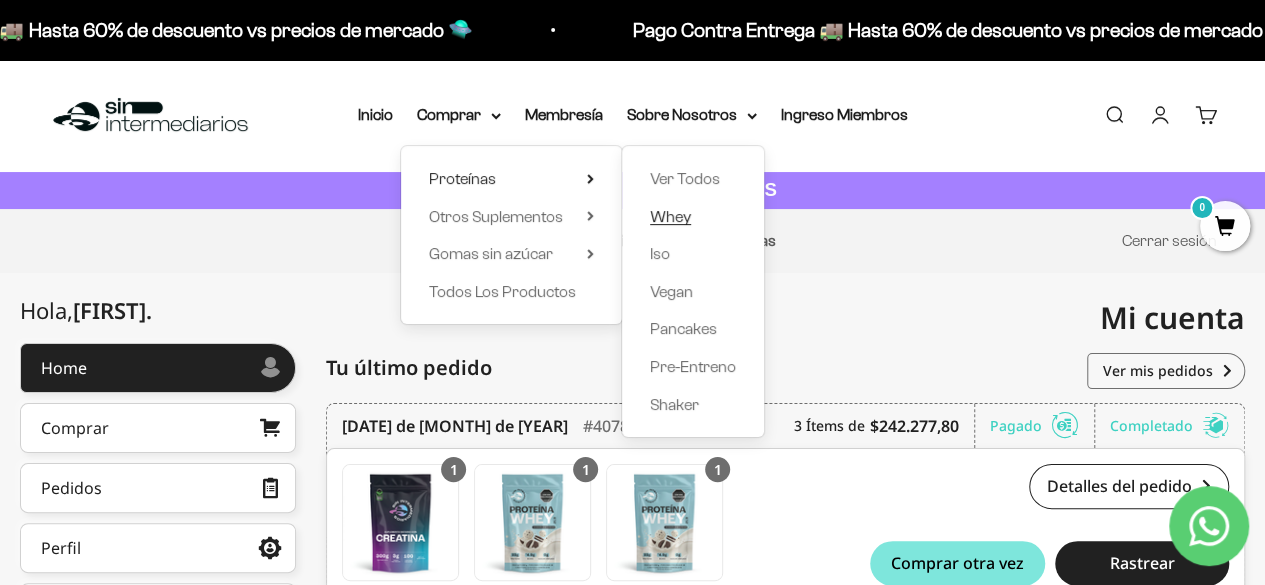 click on "Whey" at bounding box center (693, 217) 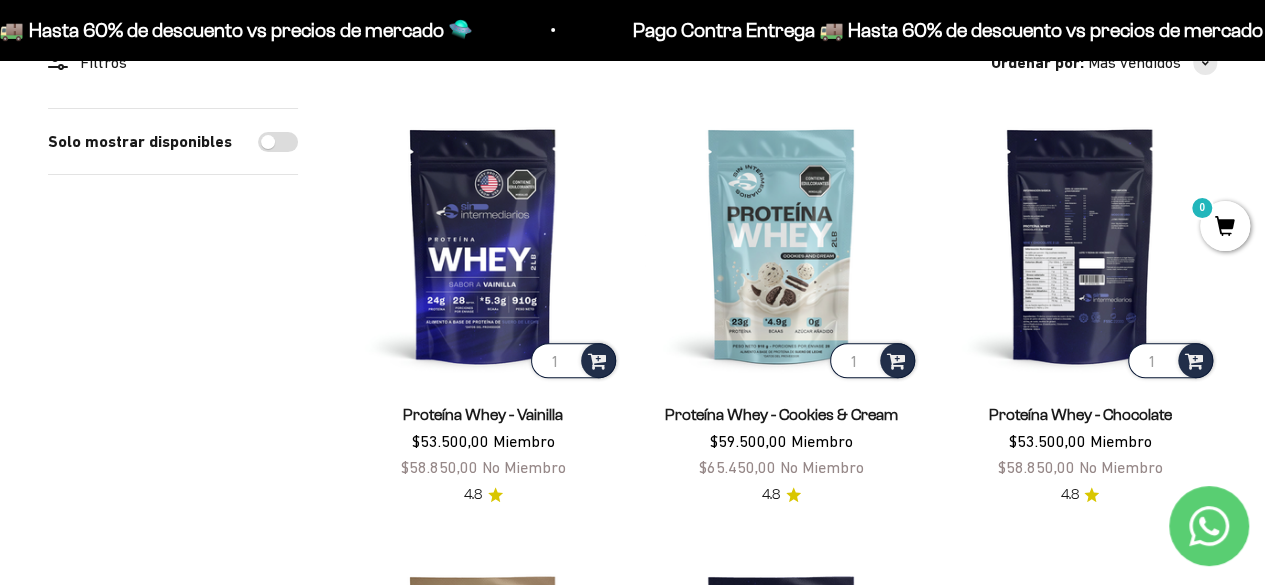 scroll, scrollTop: 200, scrollLeft: 0, axis: vertical 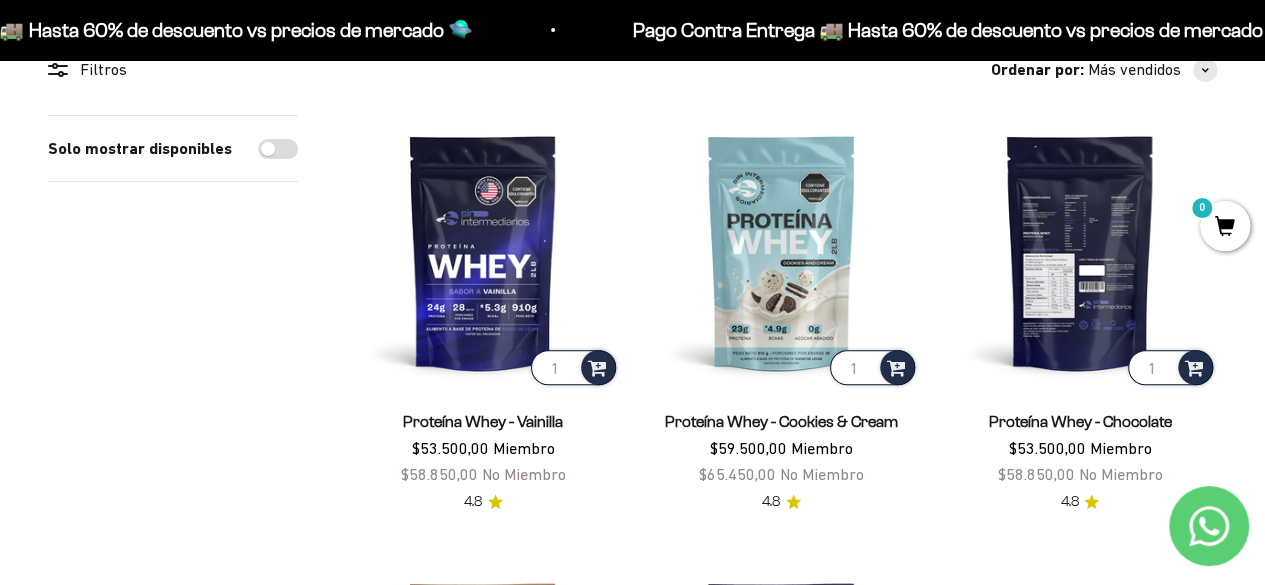 click at bounding box center [1080, 252] 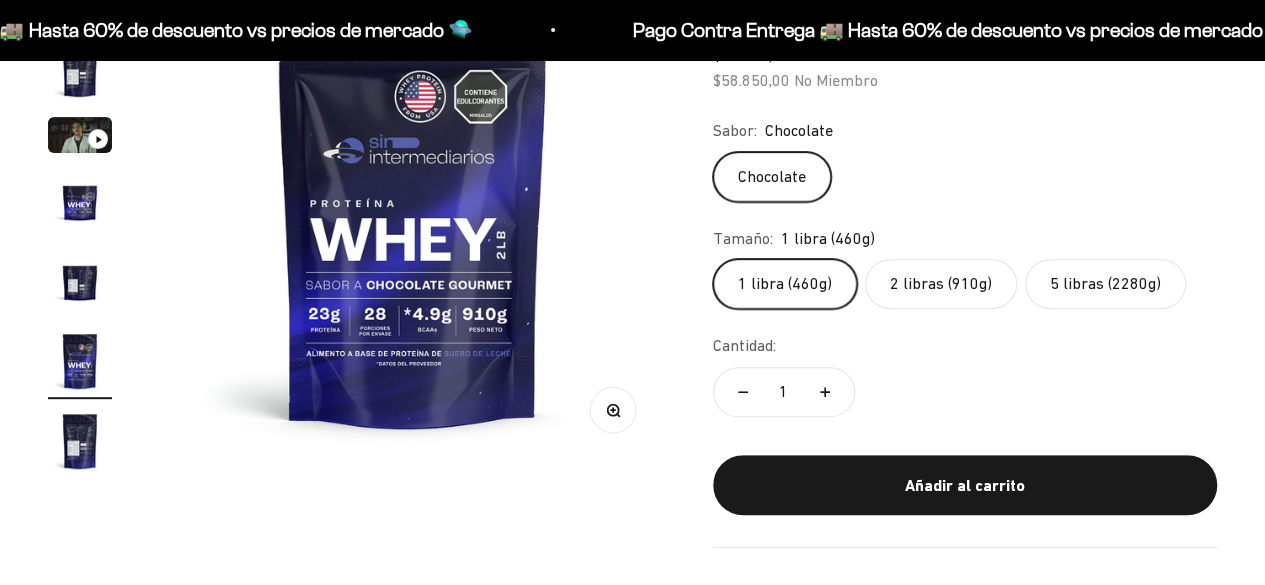 scroll, scrollTop: 300, scrollLeft: 0, axis: vertical 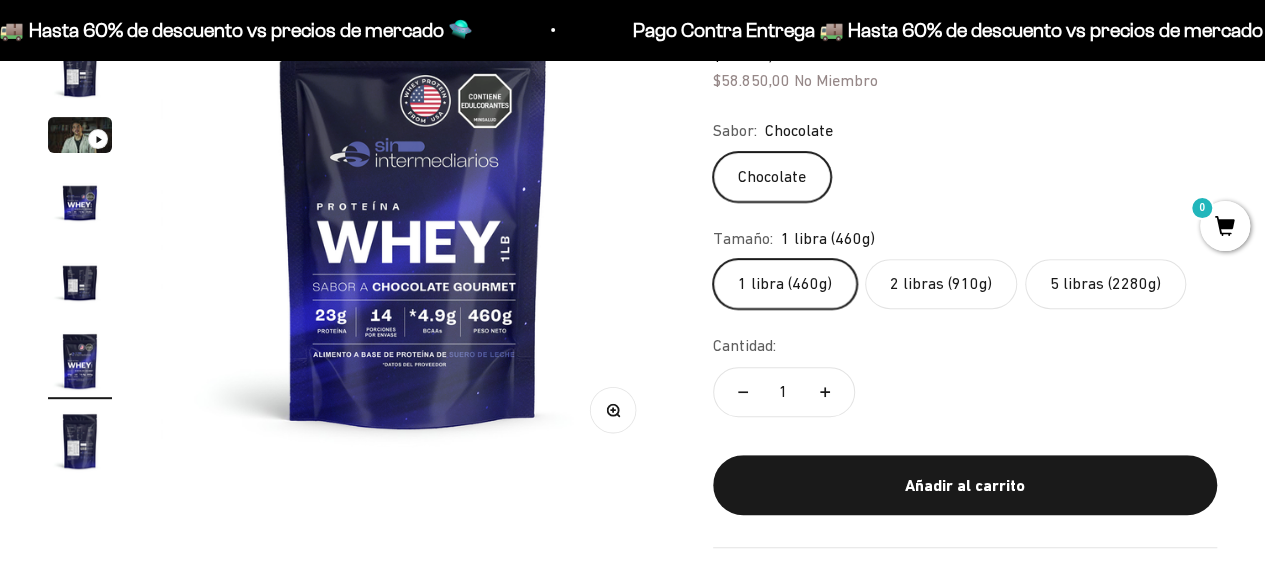 click on "2 libras (910g)" 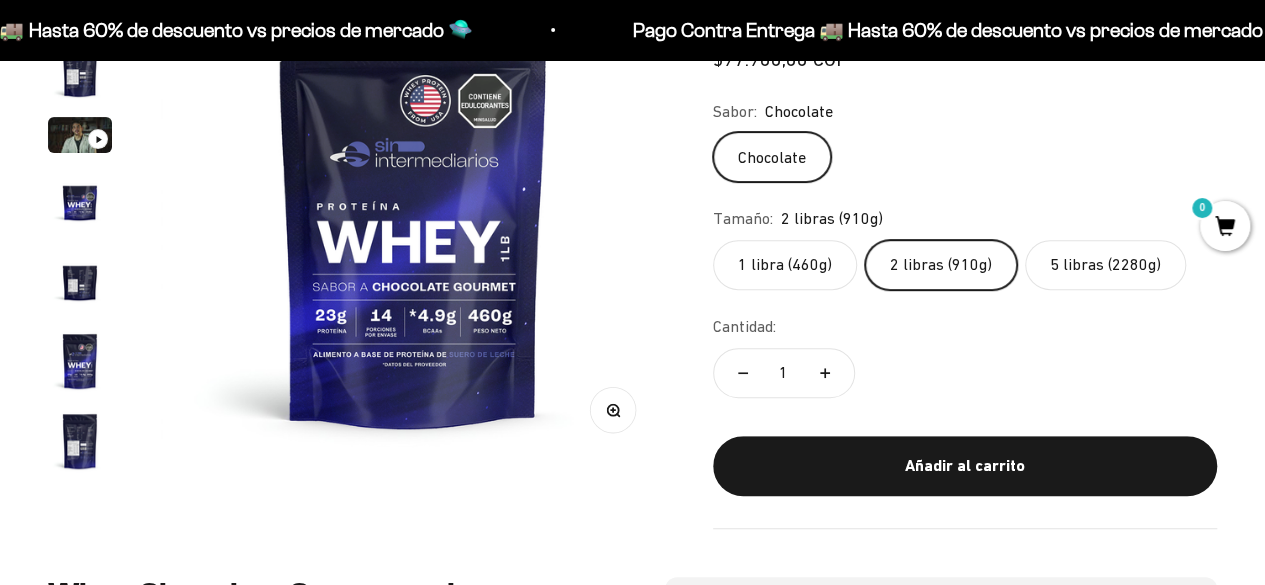 scroll, scrollTop: 0, scrollLeft: 0, axis: both 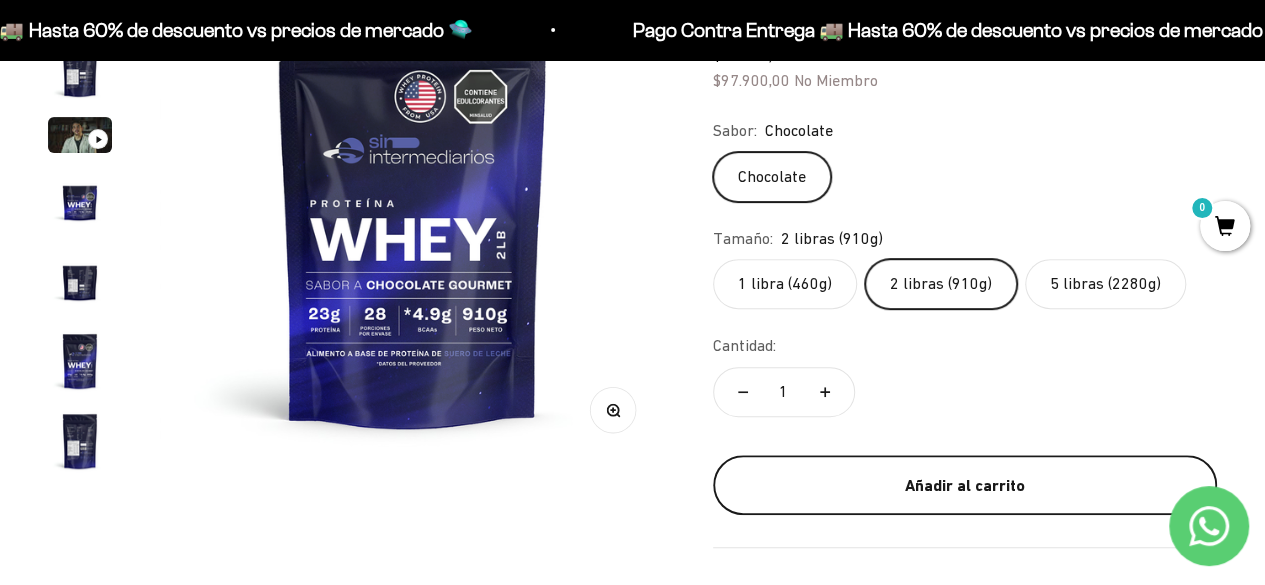 click on "Añadir al carrito" at bounding box center (965, 486) 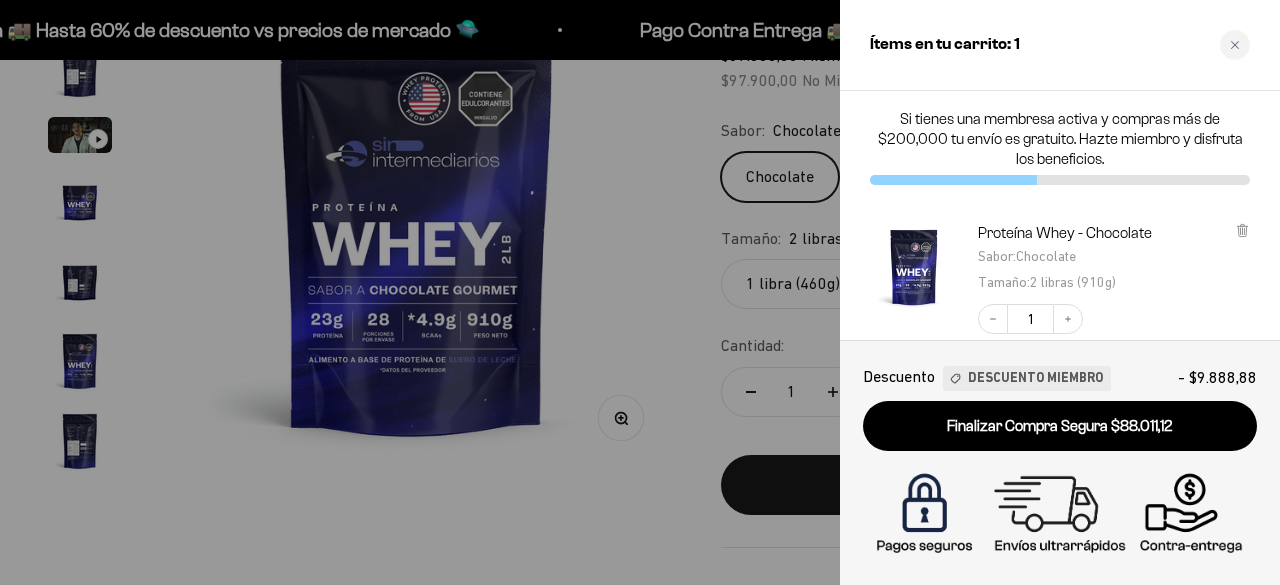 click 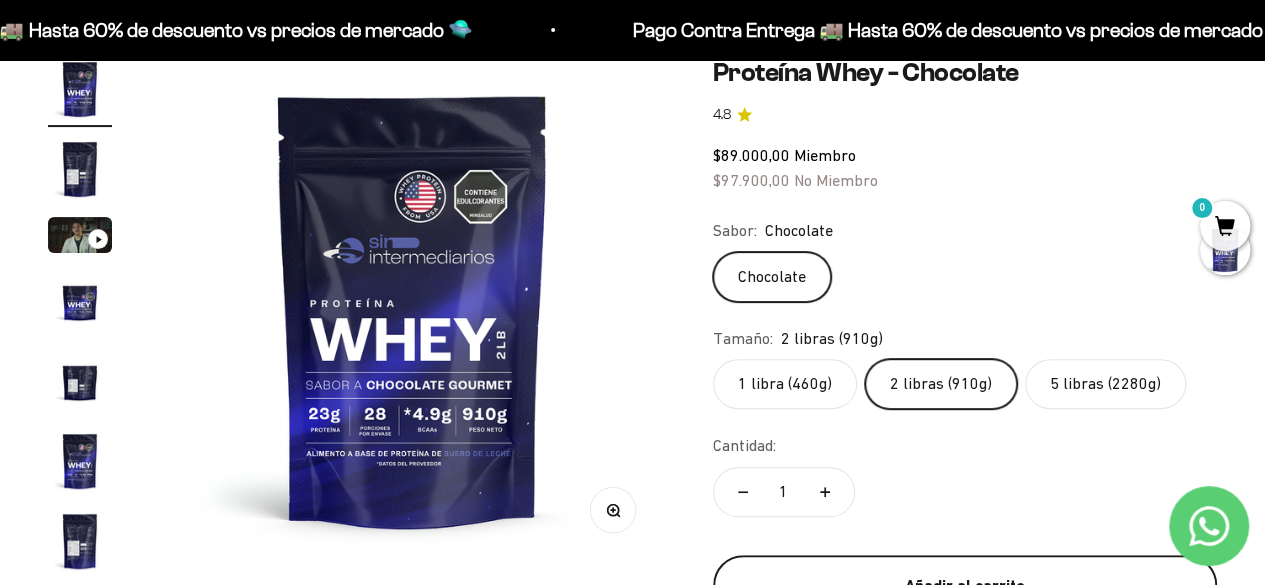 scroll, scrollTop: 500, scrollLeft: 0, axis: vertical 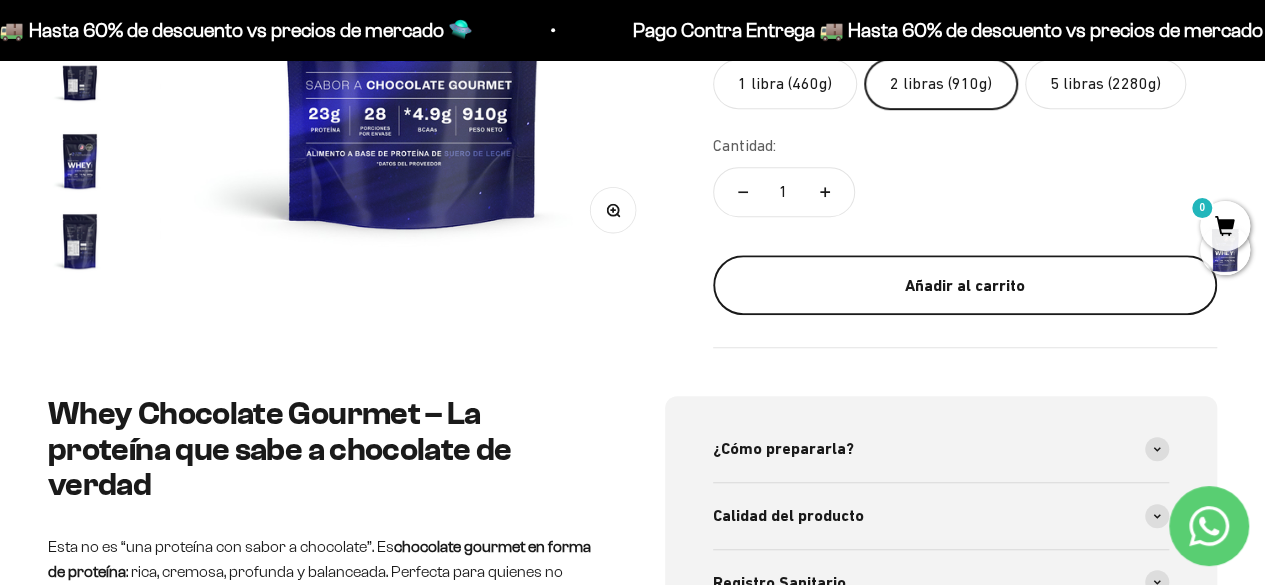 click on "Añadir al carrito" at bounding box center [965, 286] 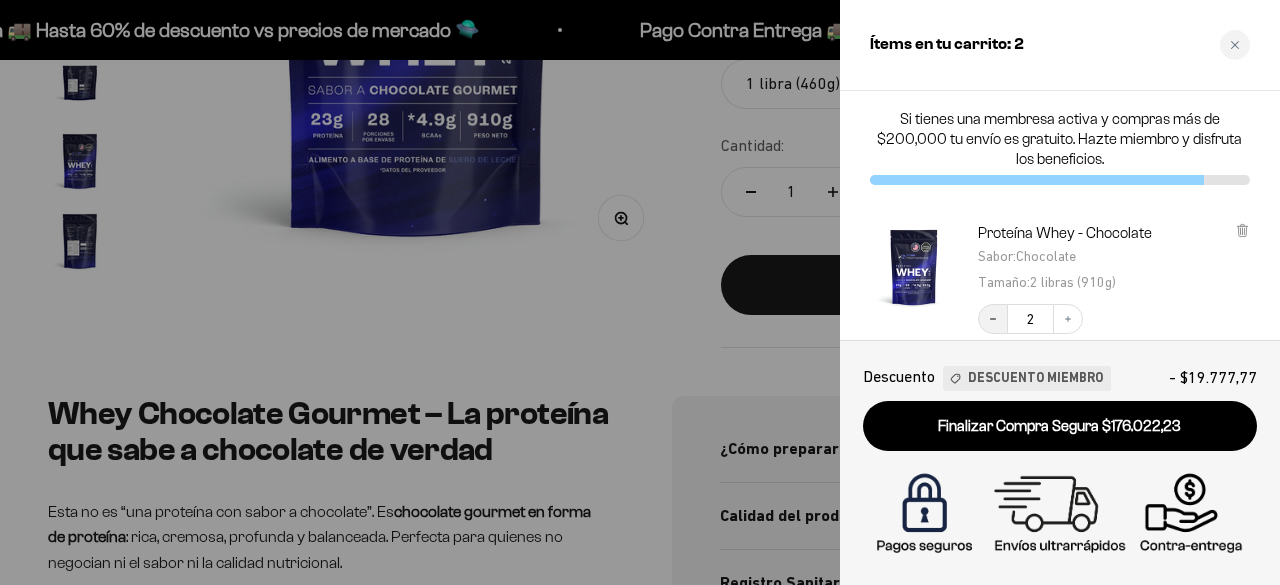click on "Decrease quantity" at bounding box center [993, 319] 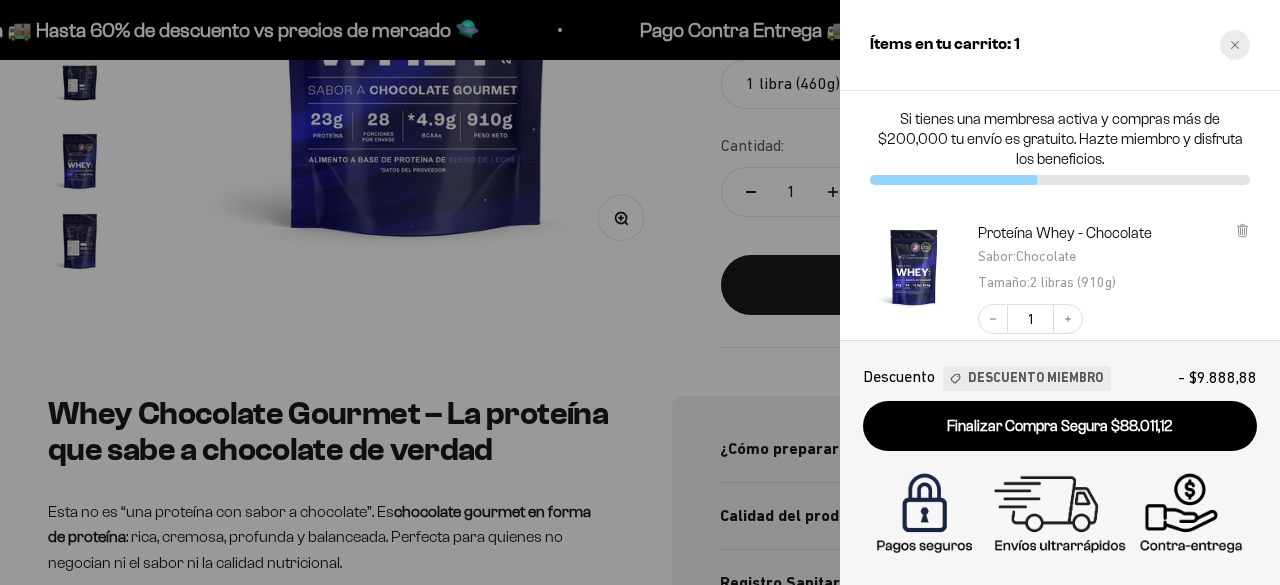 click 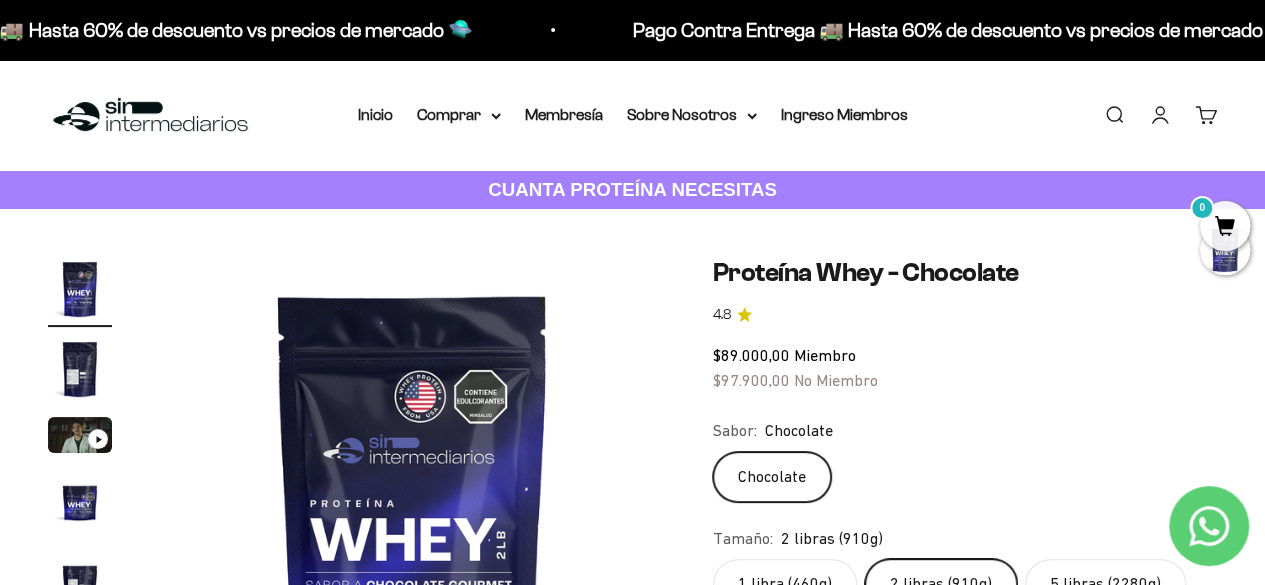 scroll, scrollTop: 200, scrollLeft: 0, axis: vertical 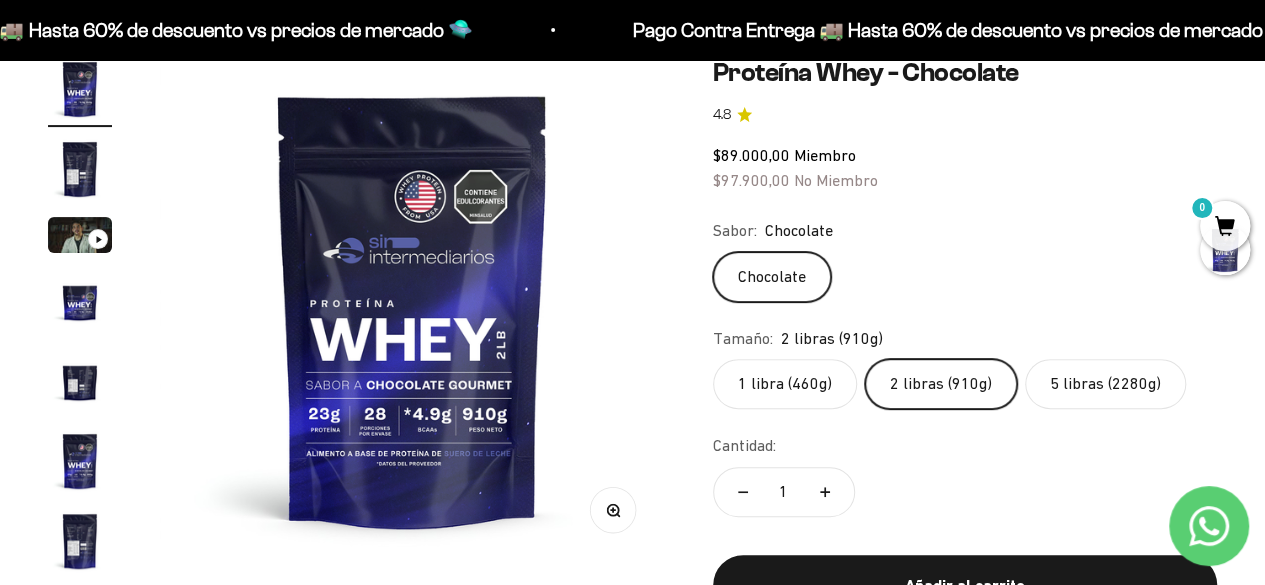 click on "1 libra (460g)" 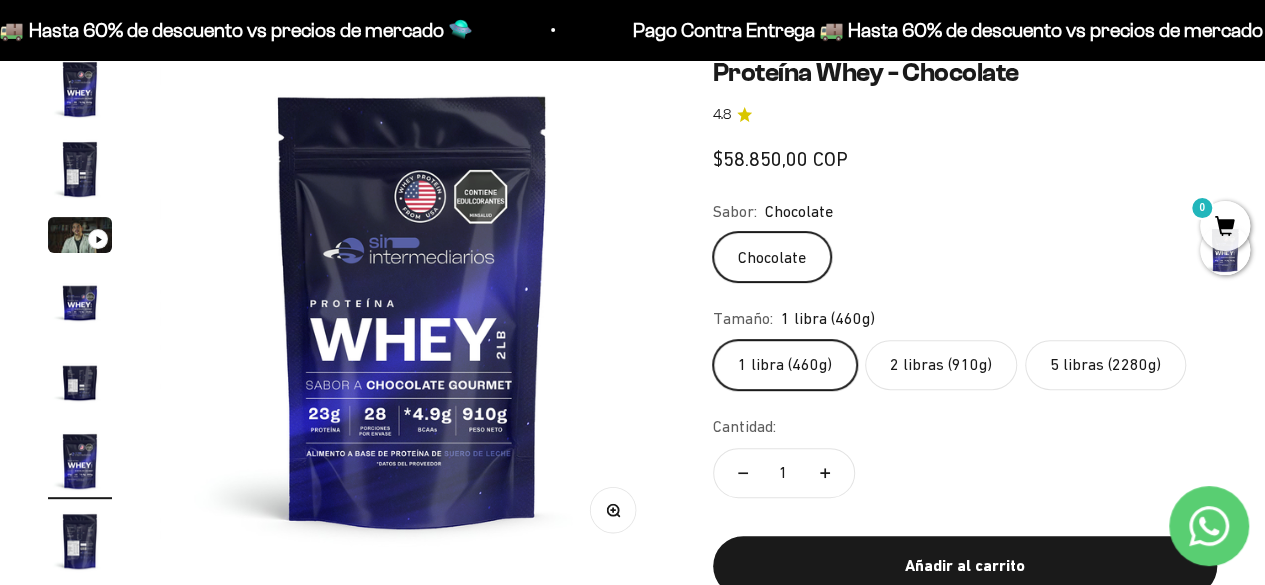 scroll, scrollTop: 0, scrollLeft: 2582, axis: horizontal 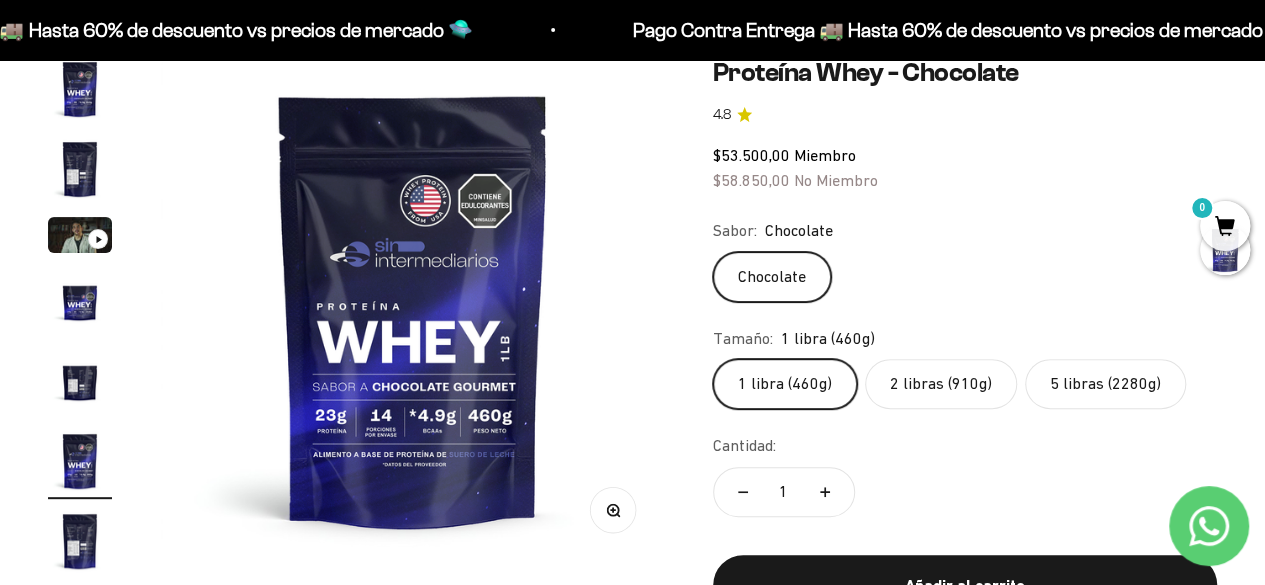 click on "2 libras (910g)" 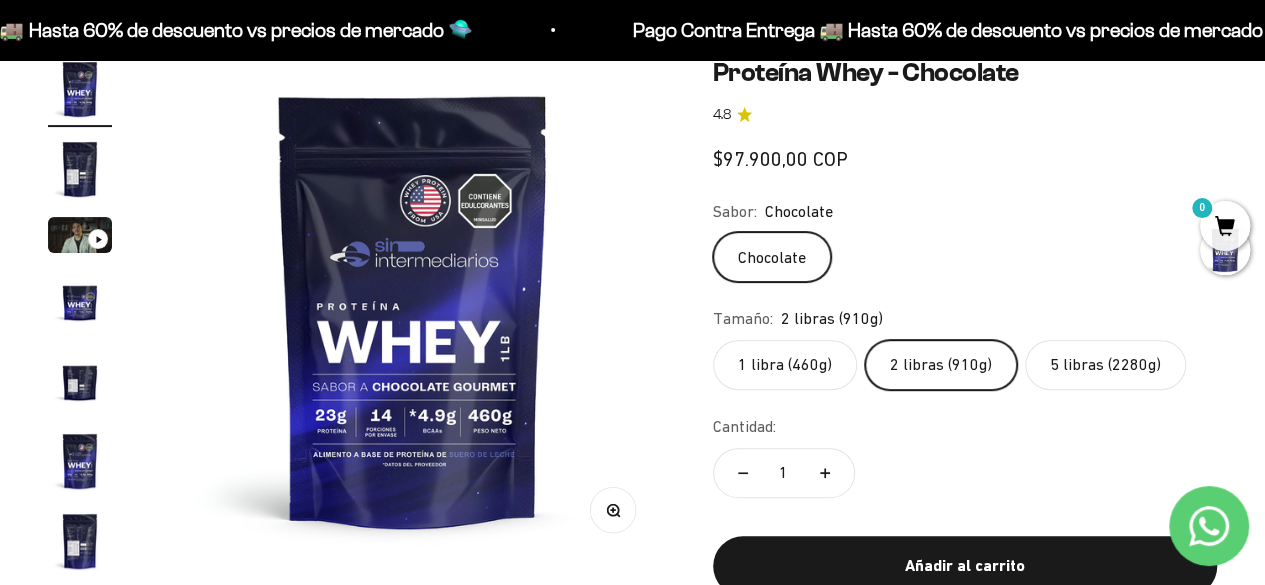 scroll, scrollTop: 0, scrollLeft: 0, axis: both 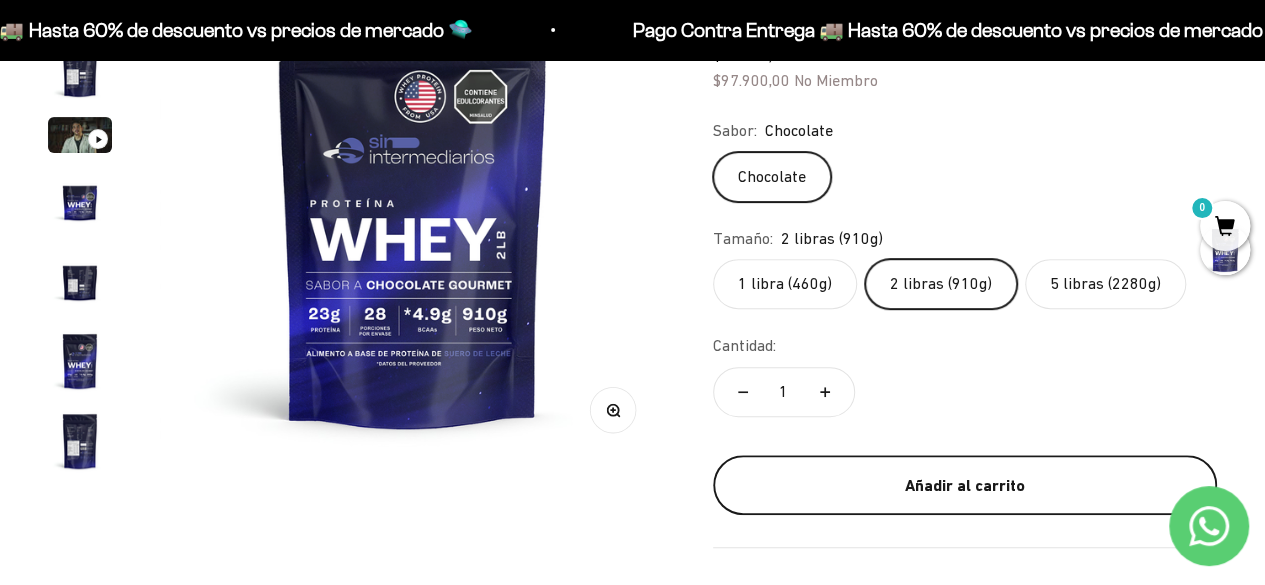 click on "Añadir al carrito" at bounding box center (965, 486) 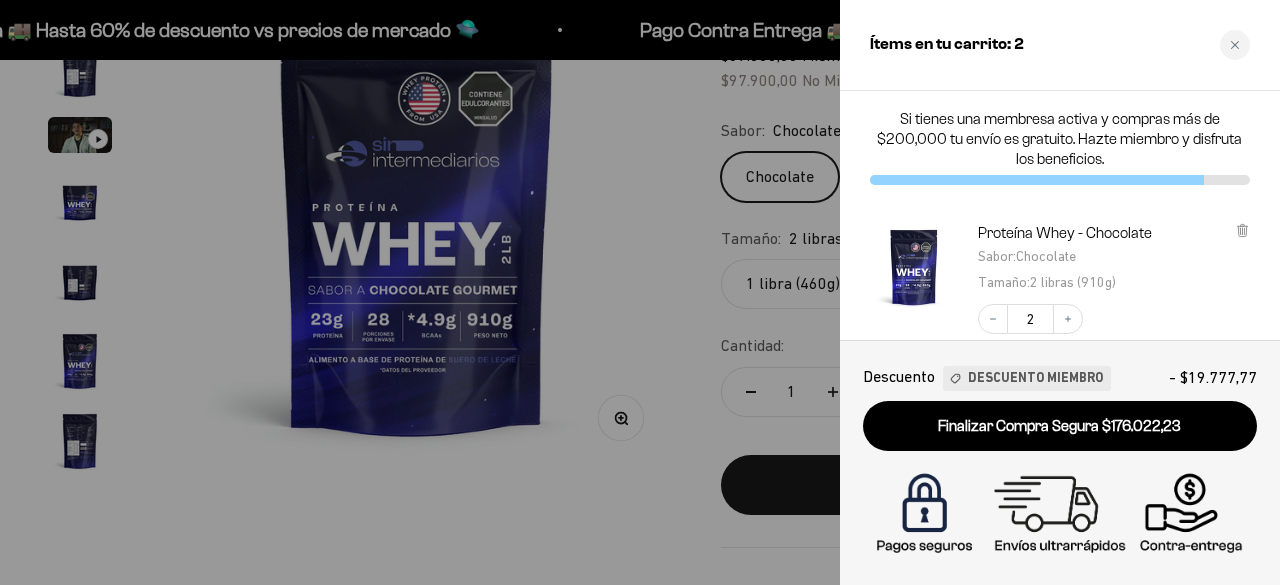 click on "Finalizar Compra Segura $176.022,23" at bounding box center (1060, 426) 